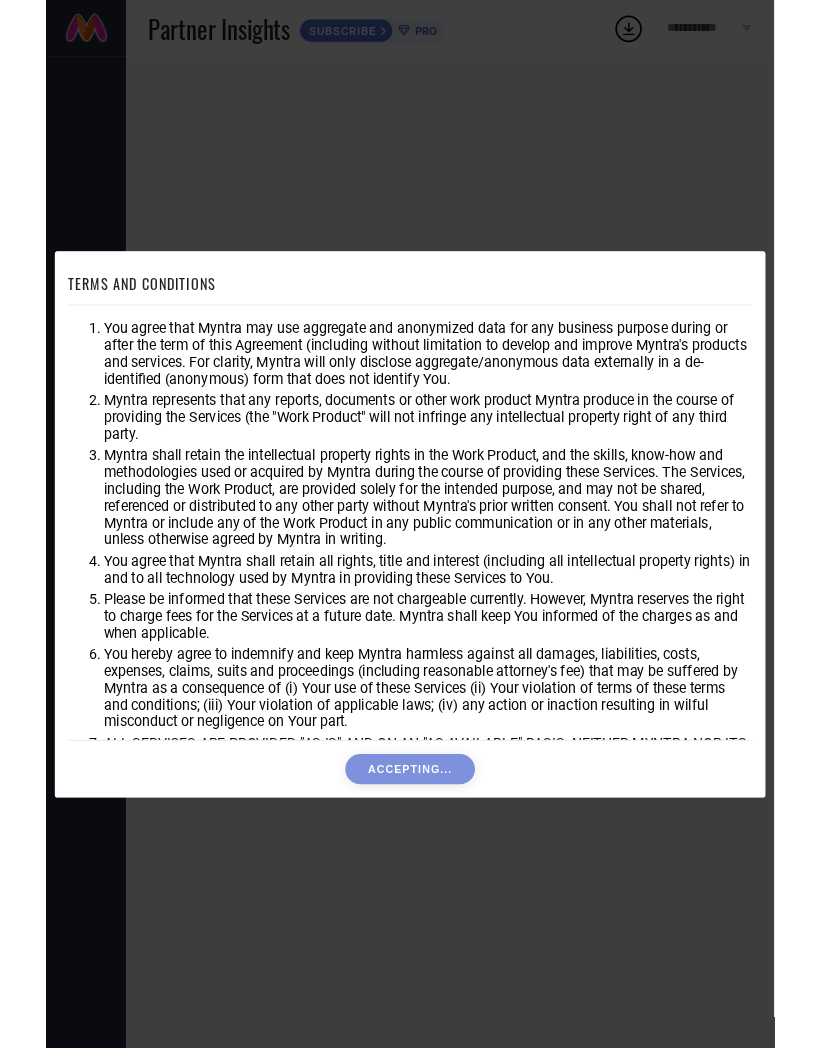 scroll, scrollTop: 0, scrollLeft: 0, axis: both 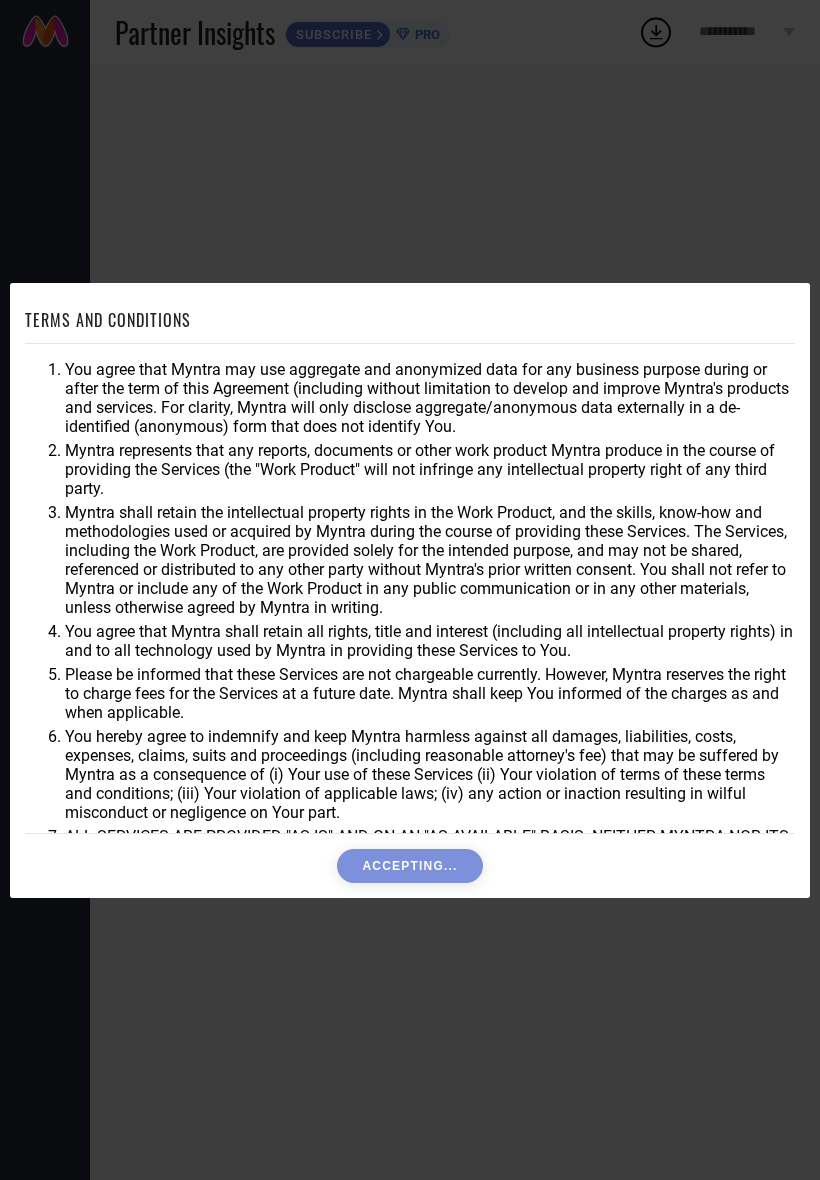 click on "TERMS AND CONDITIONS You agree that Myntra may use aggregate and anonymized data for any business purpose during or after the term of this Agreement (including without limitation to develop and improve Myntra's products and services. For clarity, Myntra will only disclose aggregate/anonymous data externally in a de-identified (anonymous) form that does not identify You. Myntra represents that any reports, documents or other work product Myntra produce in the course of providing the Services (the "Work Product" will not infringe any intellectual property right of any third party. You agree that Myntra shall retain all rights, title and interest (including all intellectual property rights) in and to all technology used by Myntra in providing these Services to You. Please be informed that these Services are not chargeable currently. However, Myntra reserves the right to charge fees for the Services at a future date. Myntra shall keep You informed of the charges as and when applicable. Accepting..." at bounding box center [455, 622] 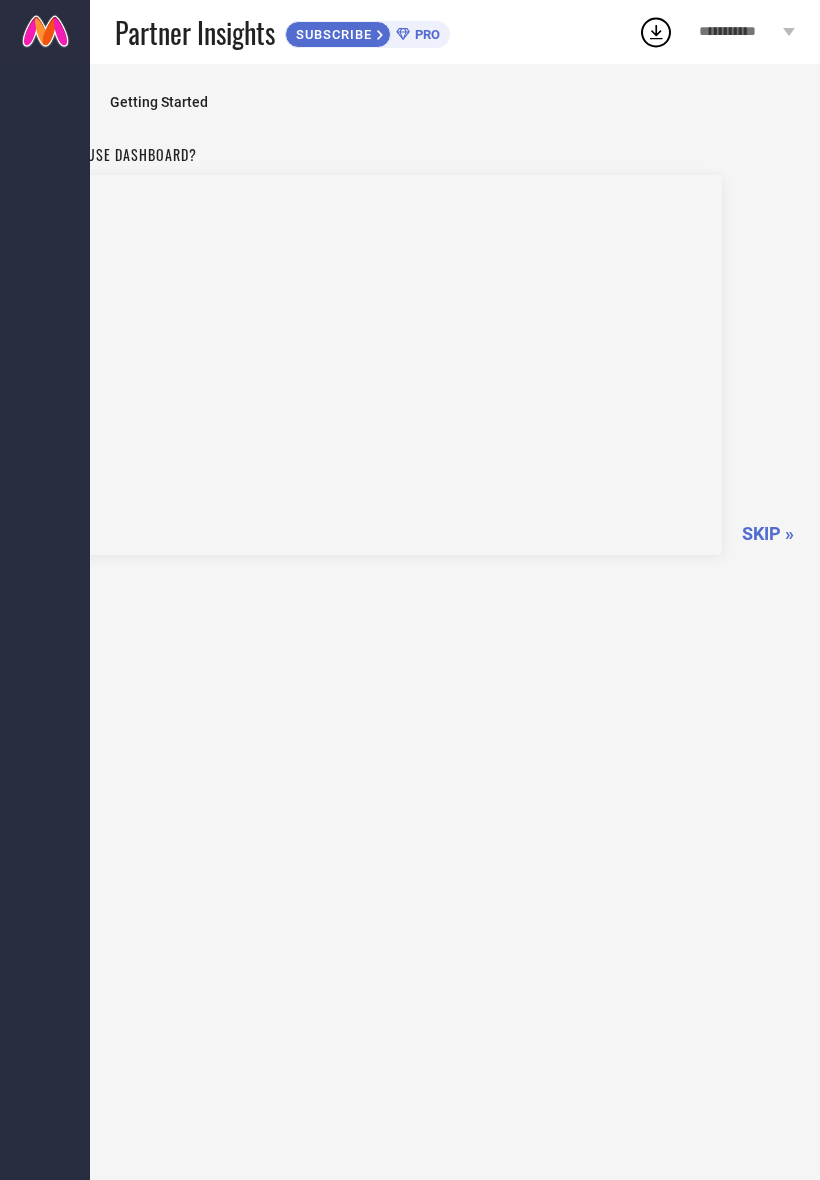click on "SKIP »" at bounding box center [768, 533] 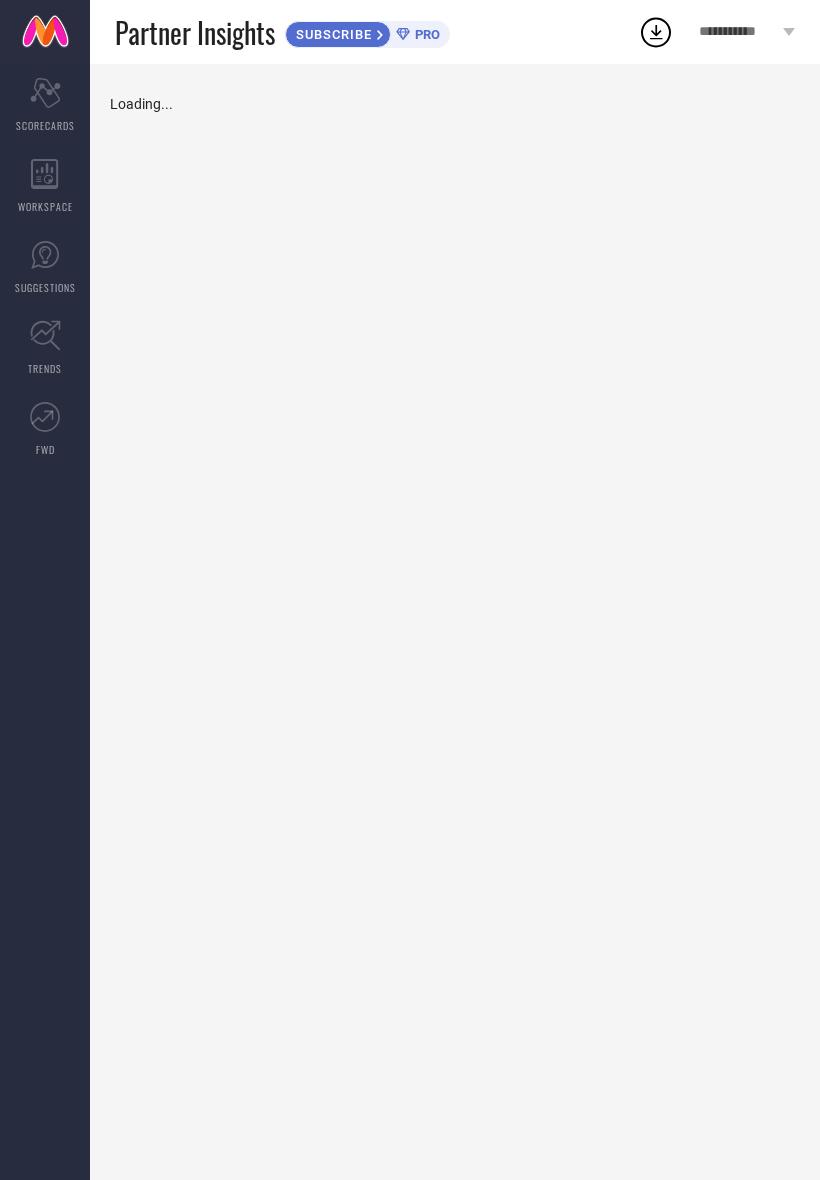 click on "Loading..." at bounding box center [455, 622] 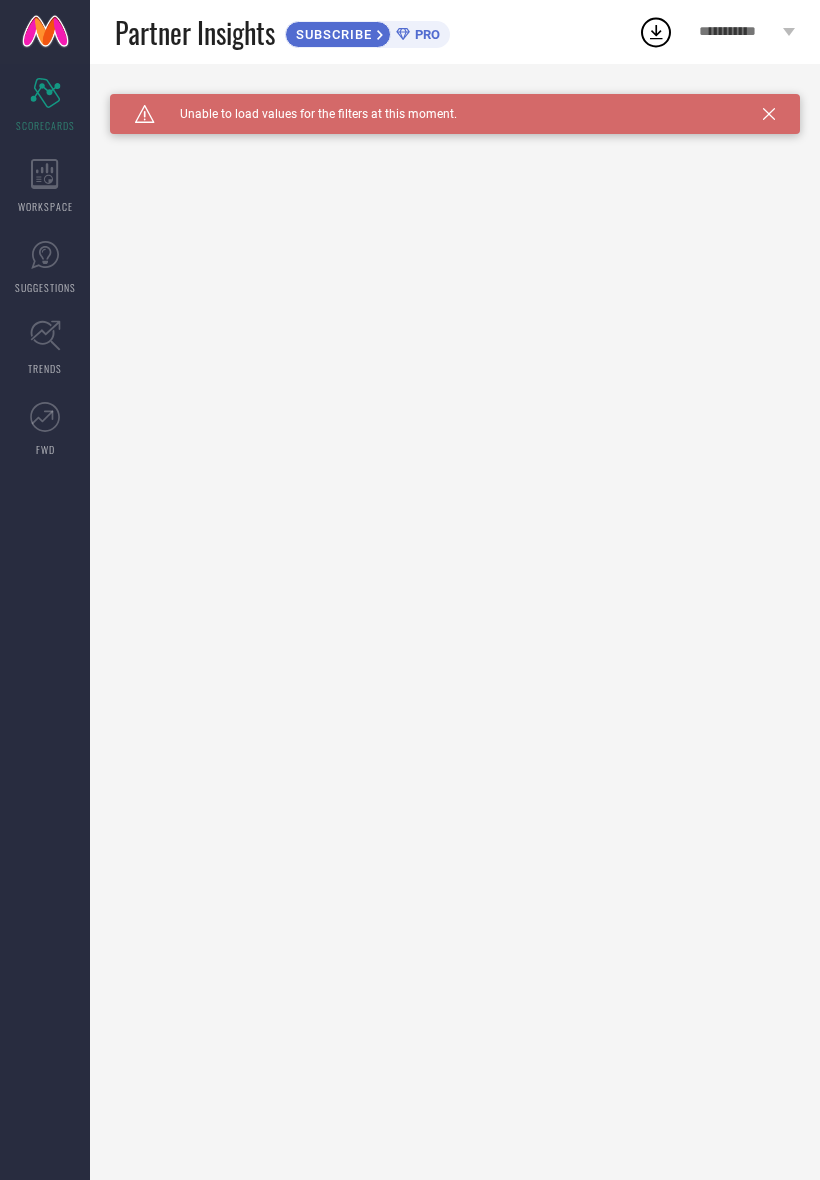 click on "Caution Created with Sketch. Unable to load values for the filters at this moment." at bounding box center (455, 114) 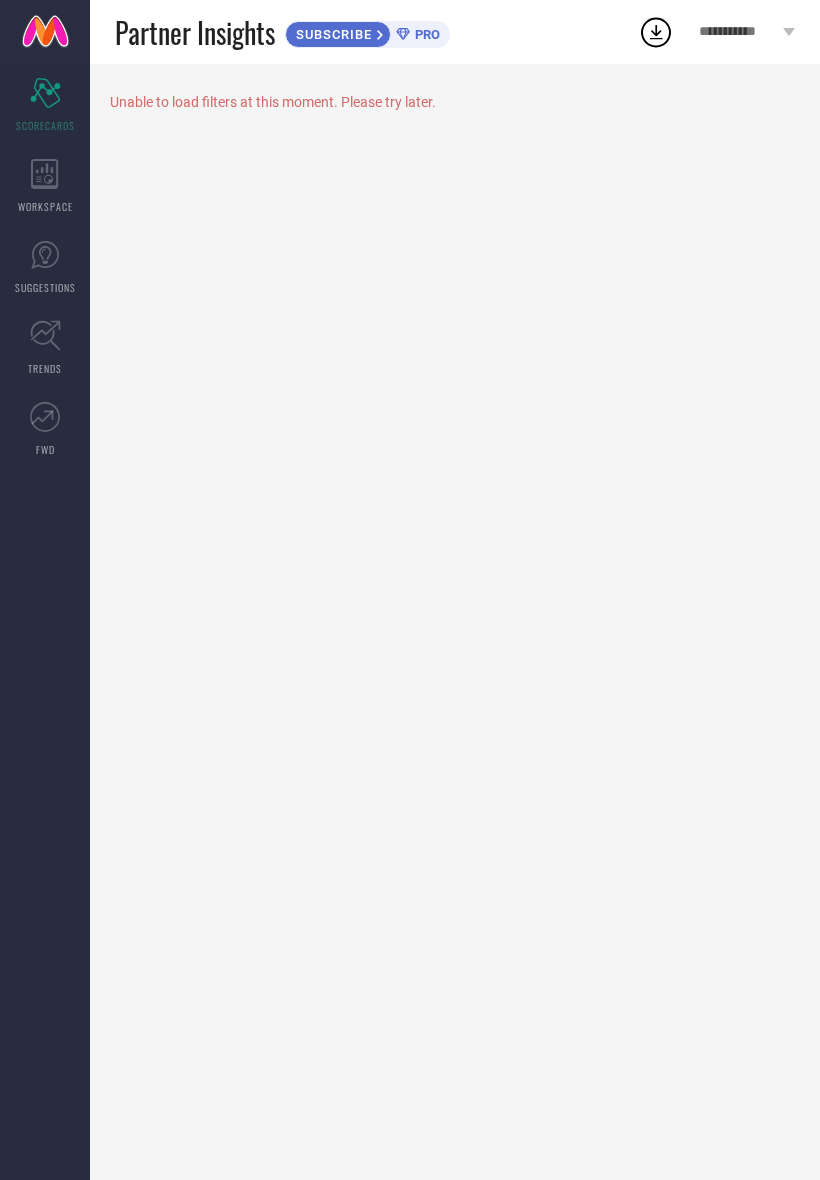 click on "Unable to load filters at this moment. Please try later." at bounding box center (455, 622) 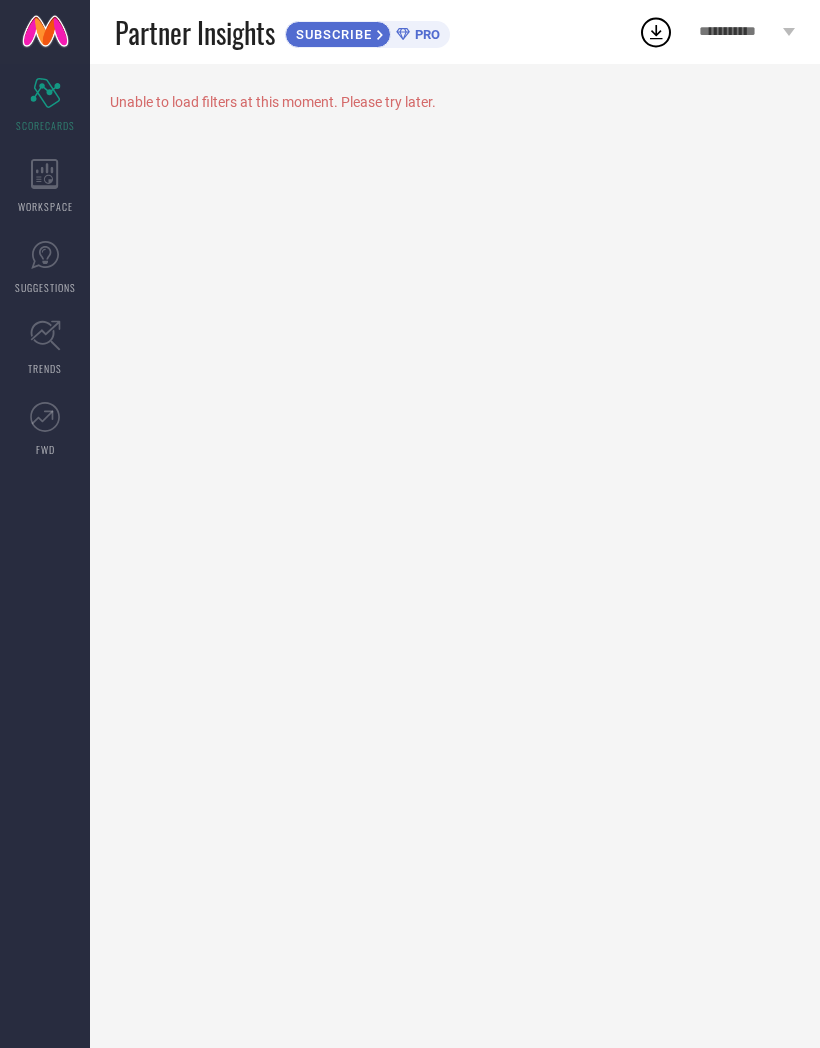 click 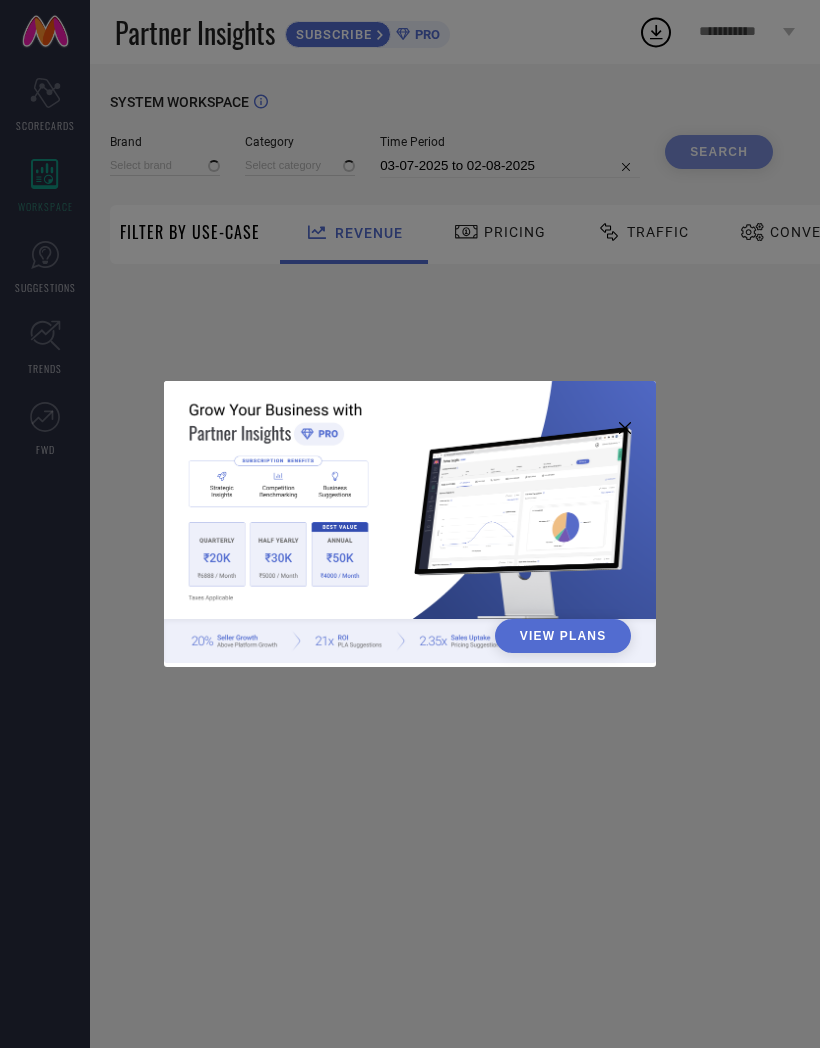 click on "View Plans" at bounding box center [410, 524] 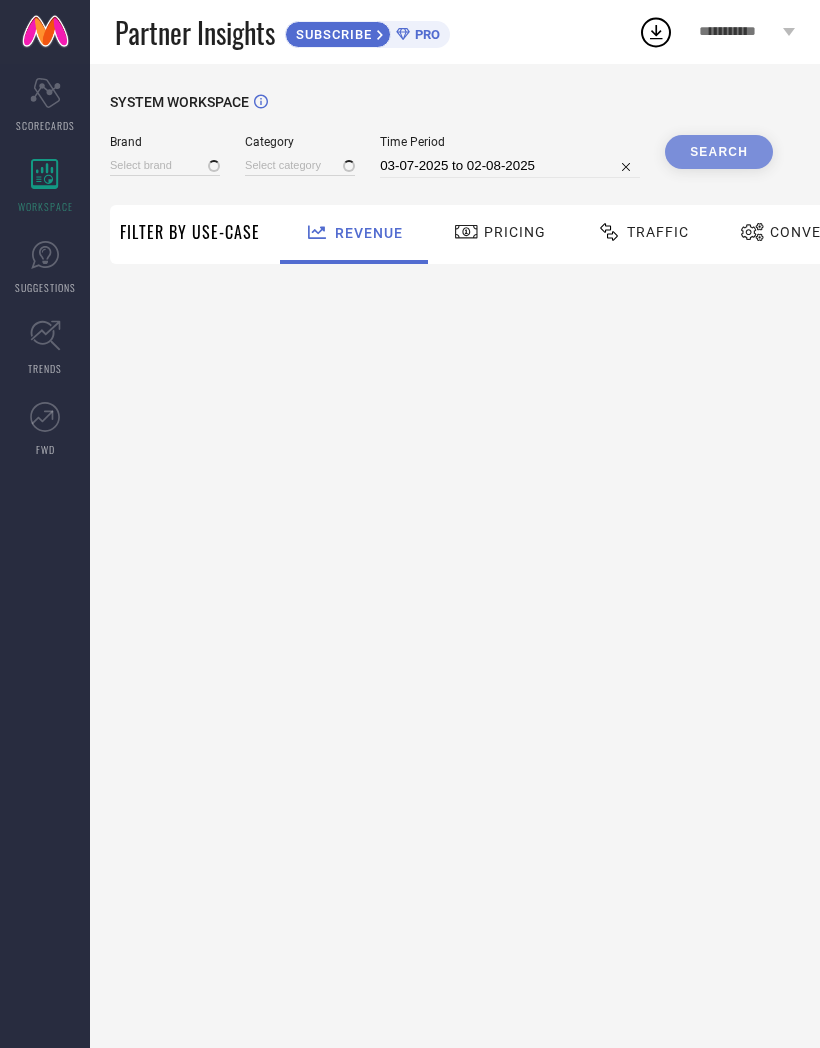 type on "1 STOP FASHION" 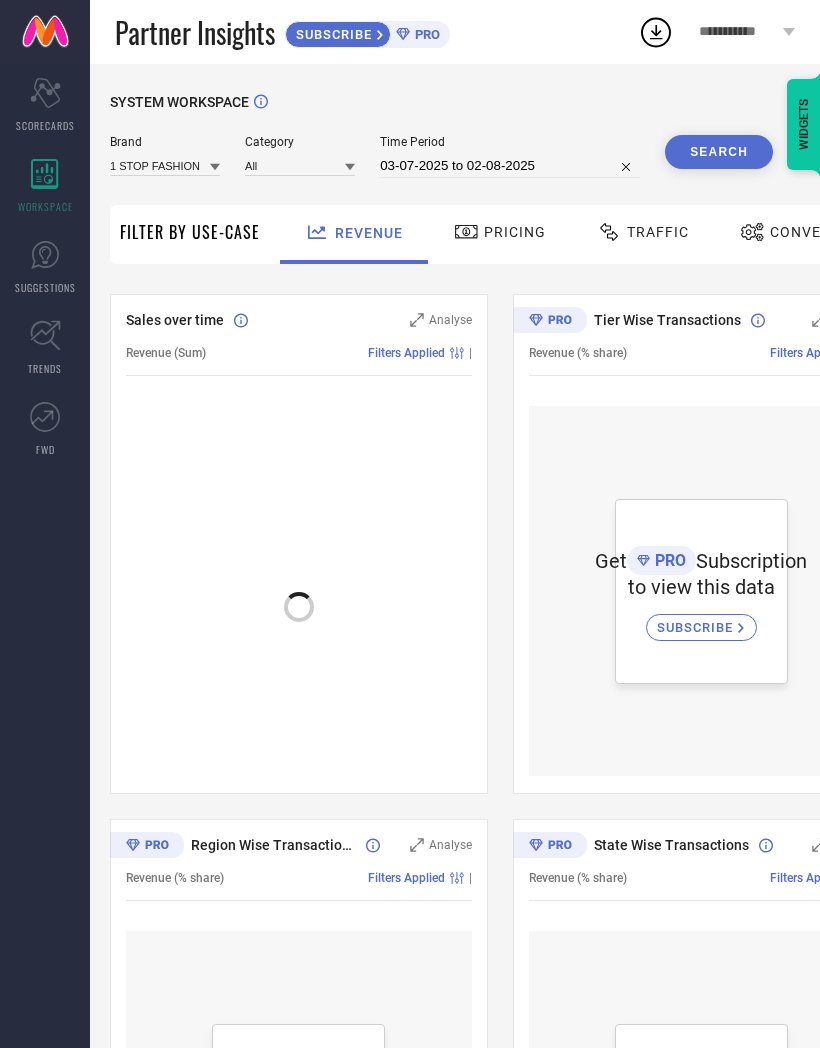 click 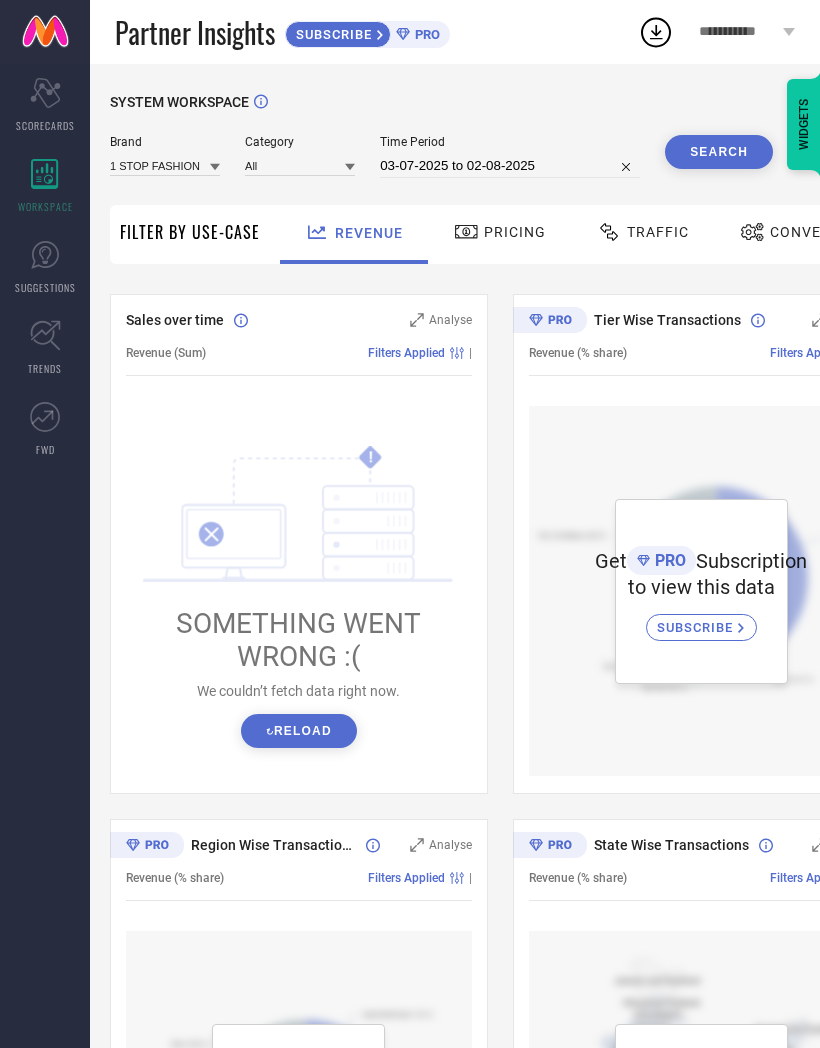 click on "SUGGESTIONS" at bounding box center (45, 267) 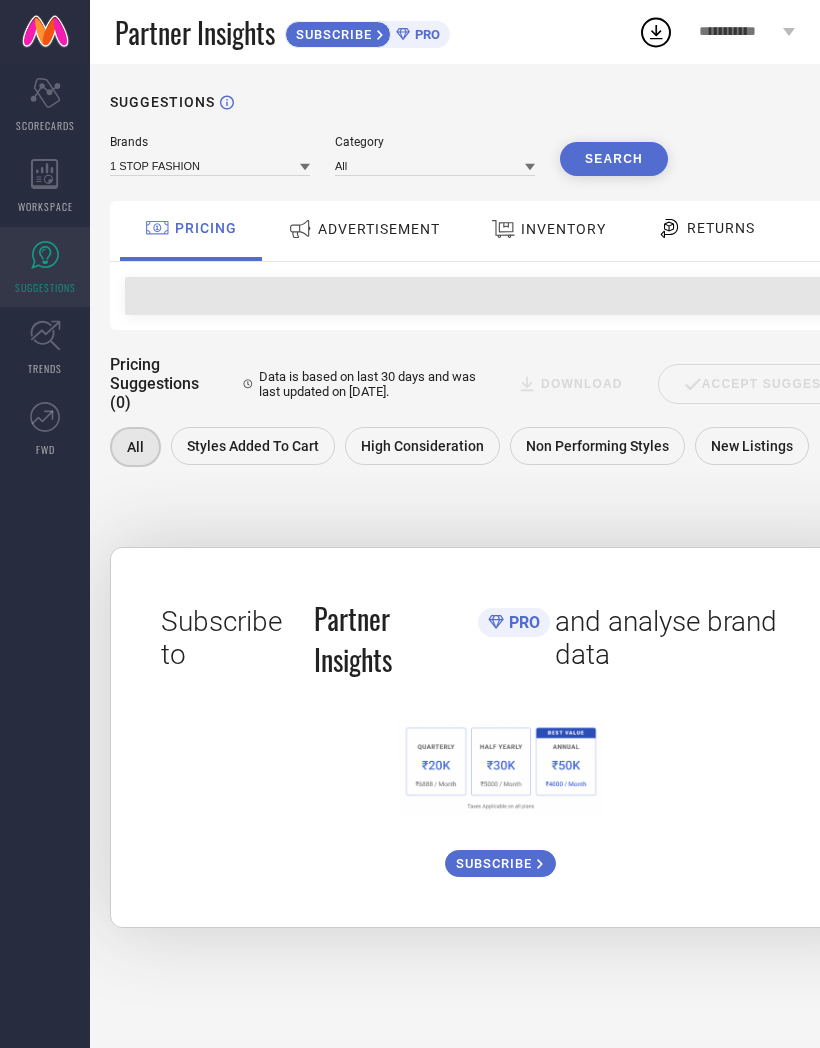 click 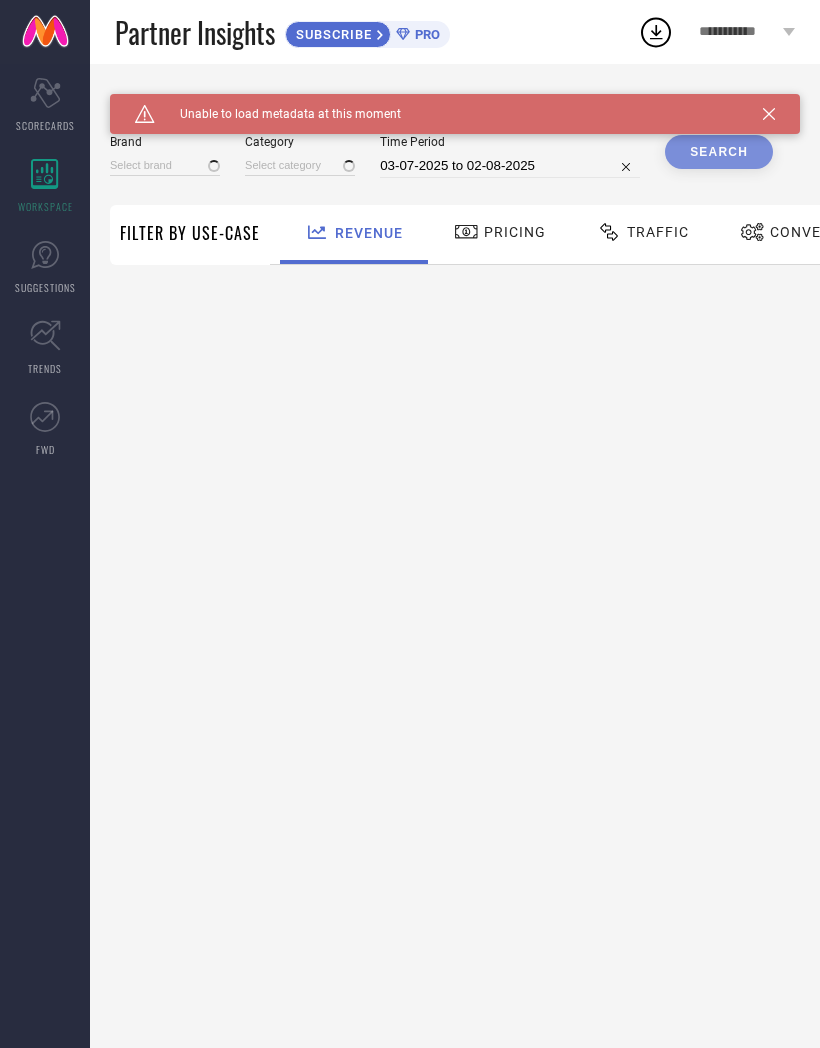type on "1 STOP FASHION" 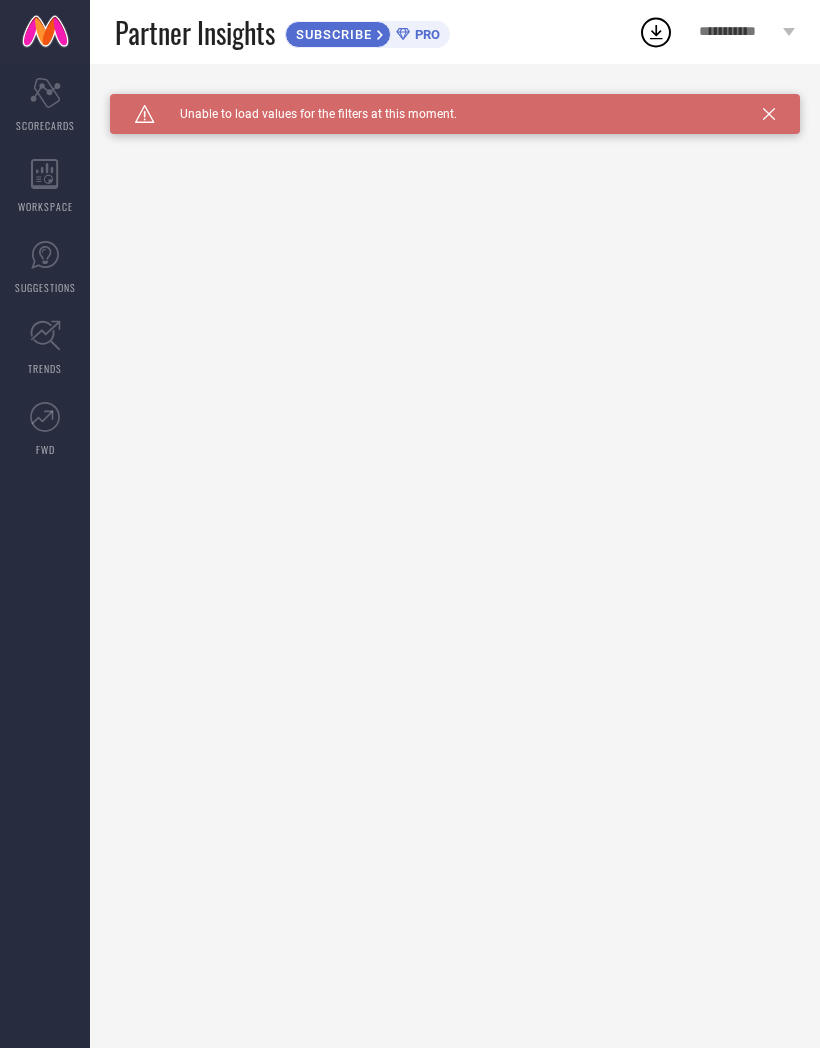 scroll, scrollTop: 0, scrollLeft: 0, axis: both 